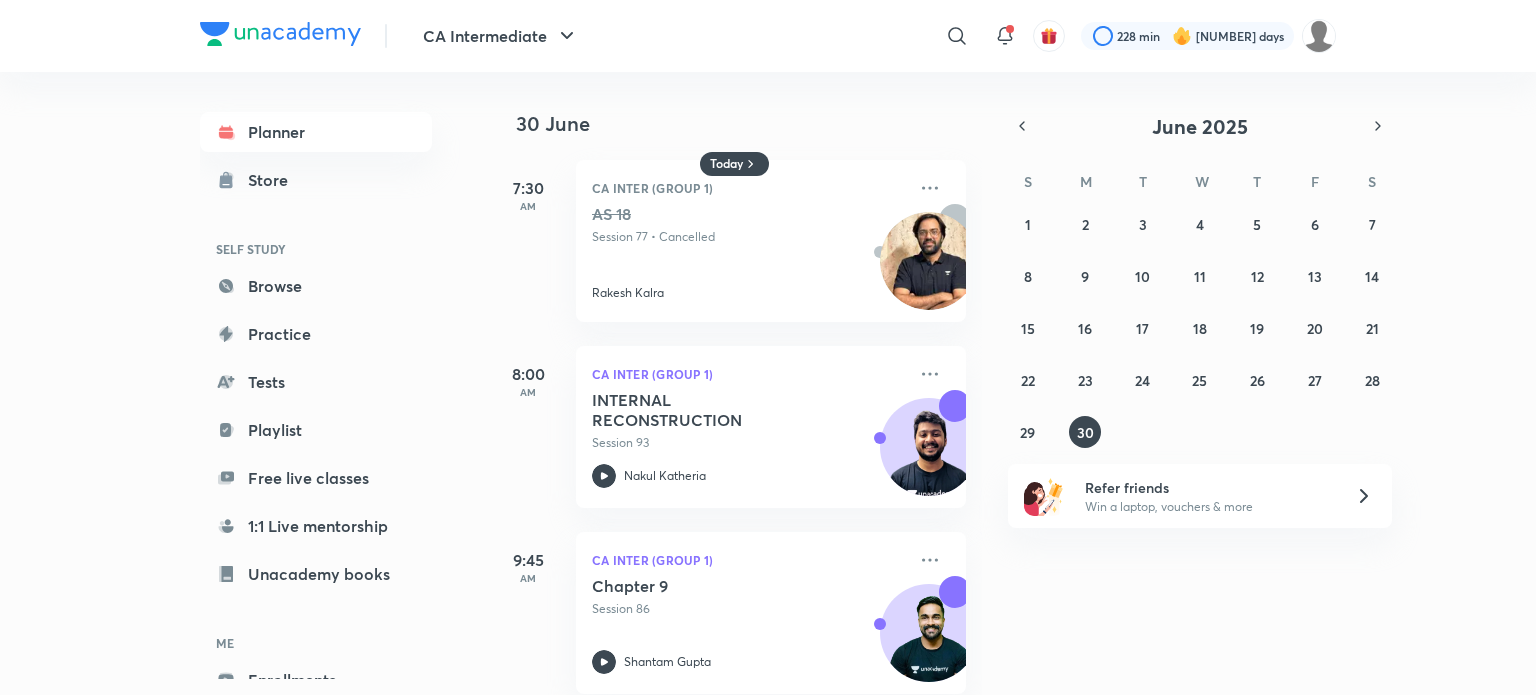 scroll, scrollTop: 0, scrollLeft: 0, axis: both 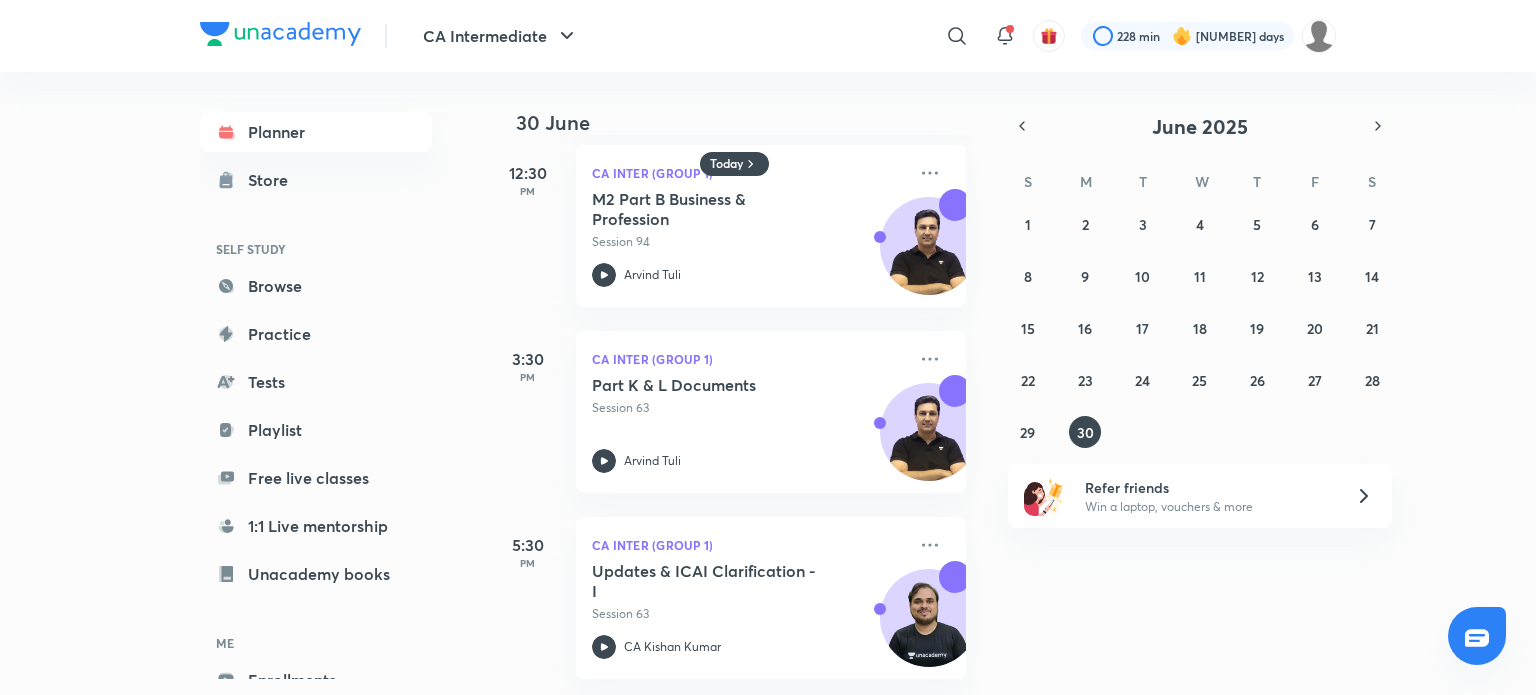click at bounding box center (280, 34) 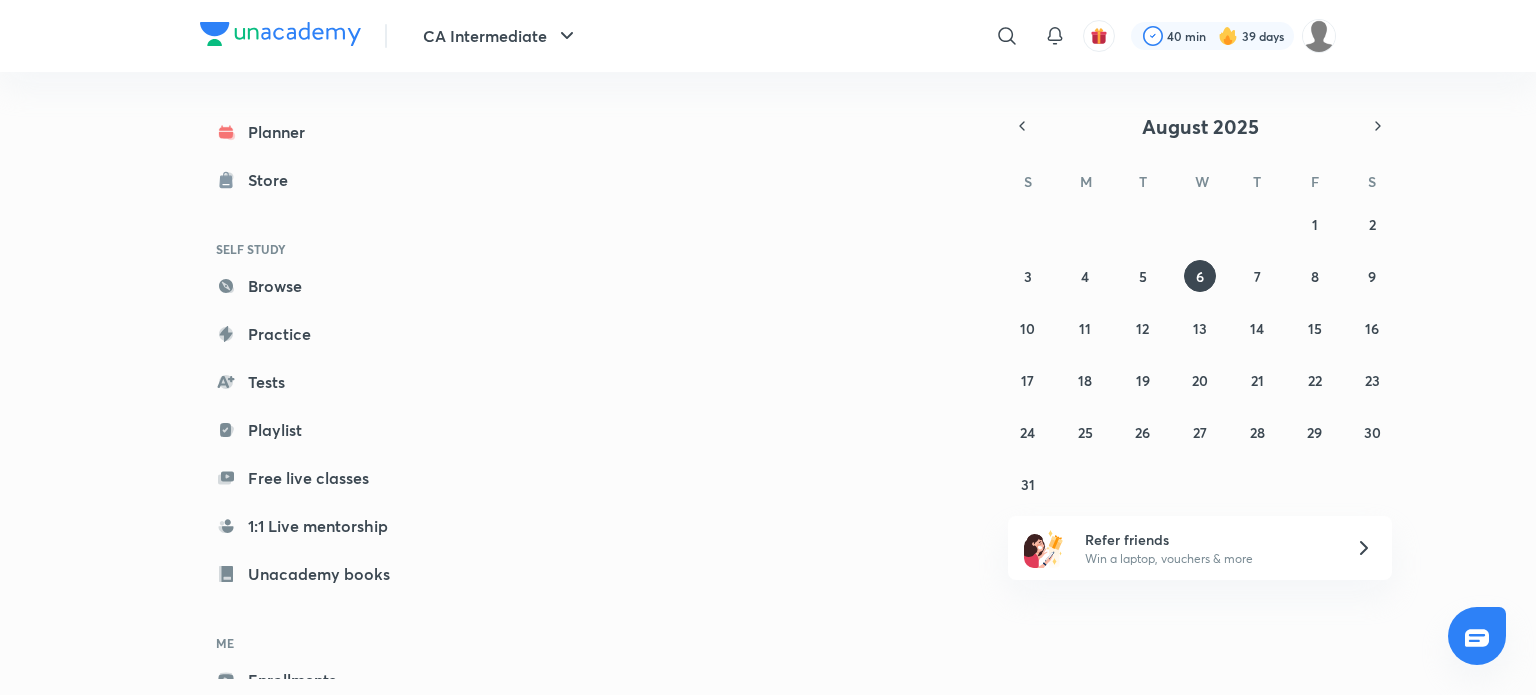 scroll, scrollTop: 0, scrollLeft: 0, axis: both 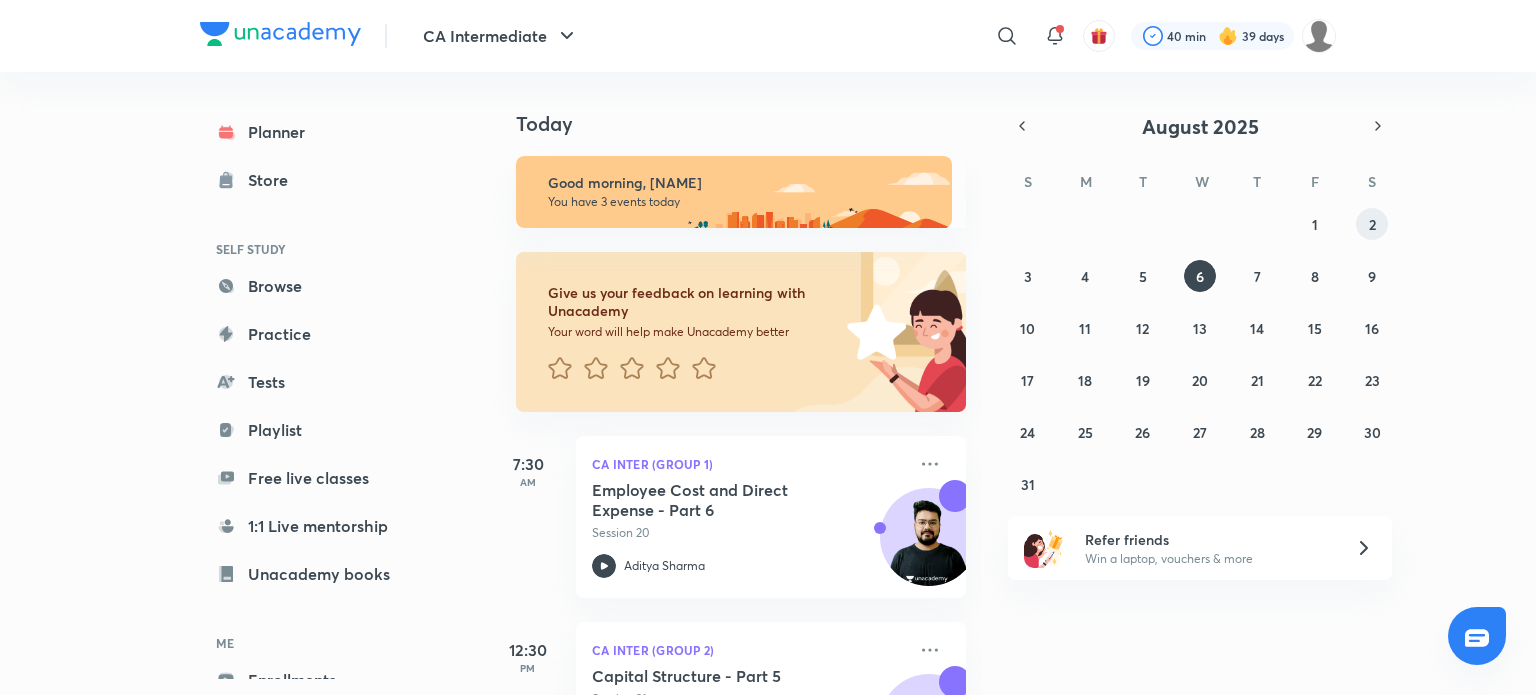 click on "2" at bounding box center (1372, 224) 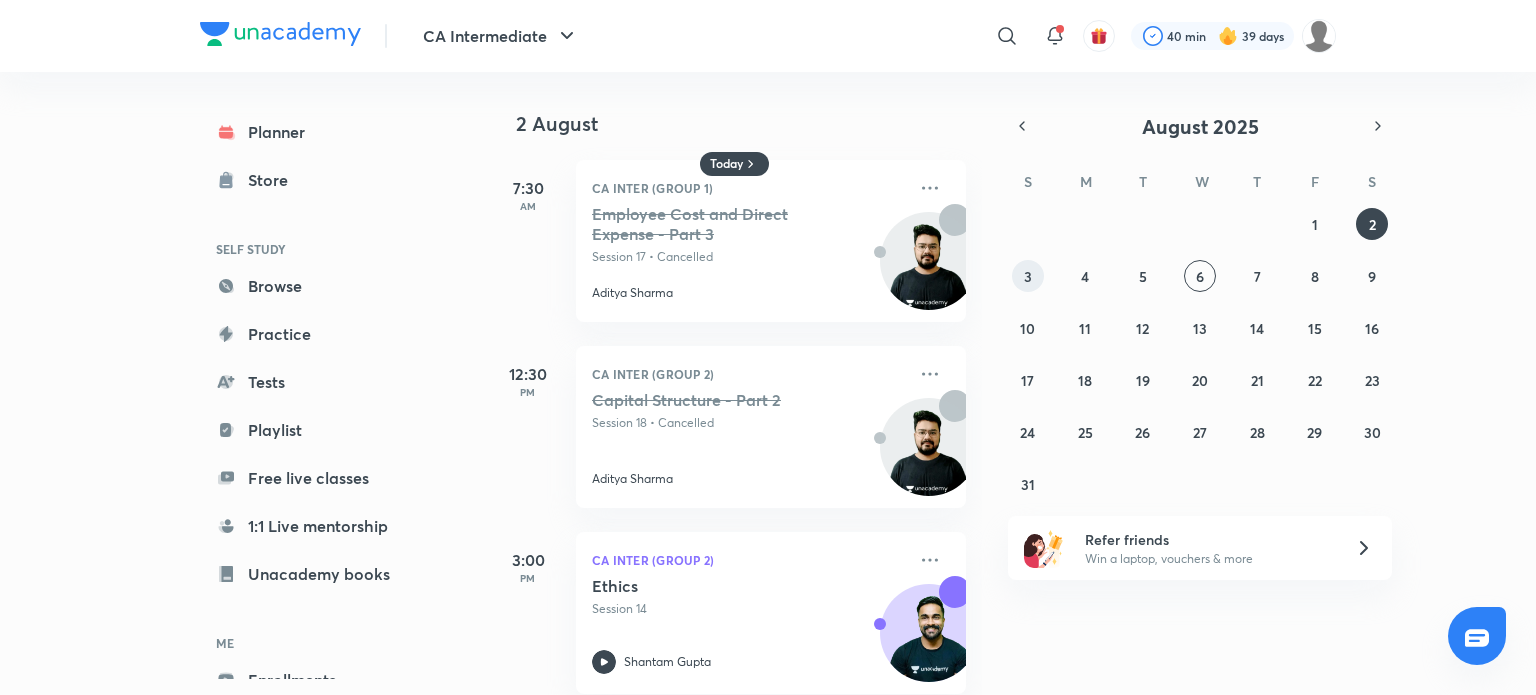 click on "3" at bounding box center (1028, 276) 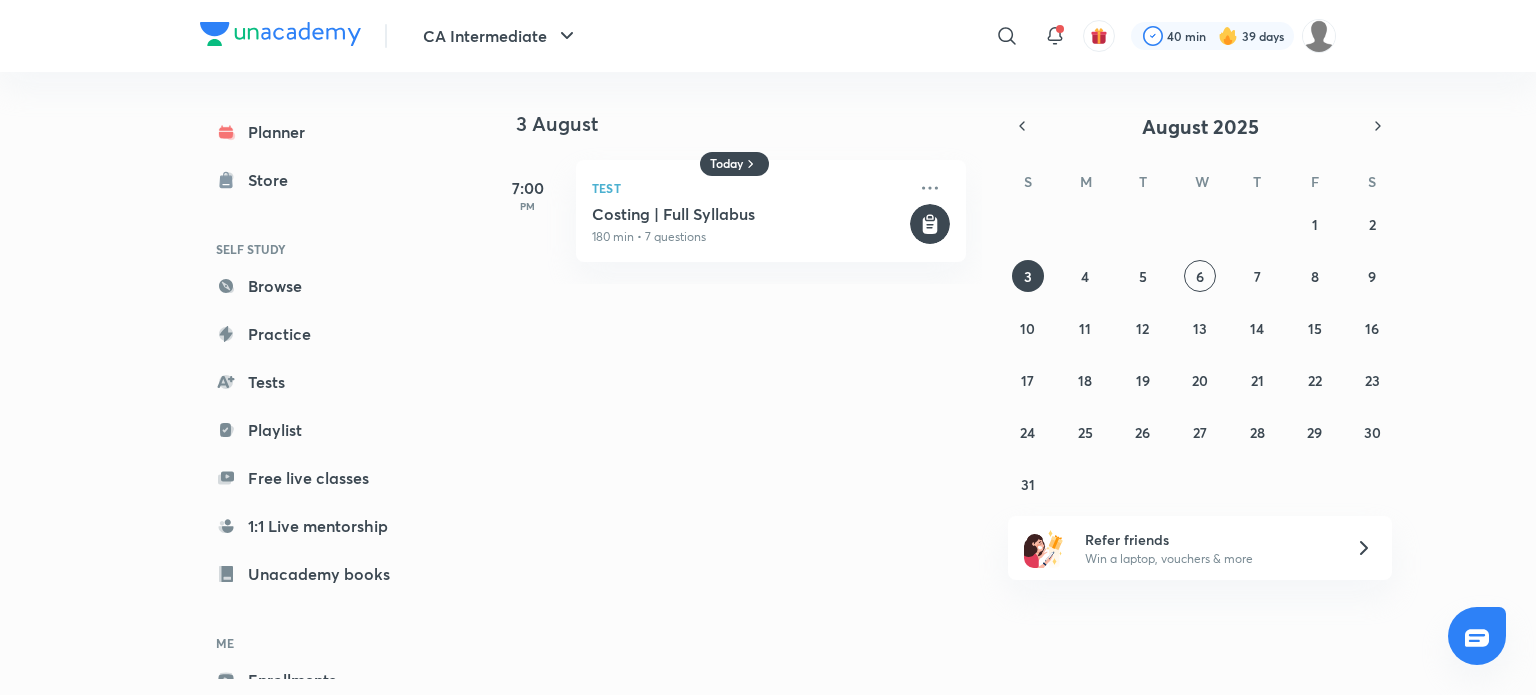 click on "27 28 29 30 31 1 2 3 4 5 6 7 8 9 10 11 12 13 14 15 16 17 18 19 20 21 22 23 24 25 26 27 28 29 30 31 1 2 3 4 5 6" at bounding box center (1200, 354) 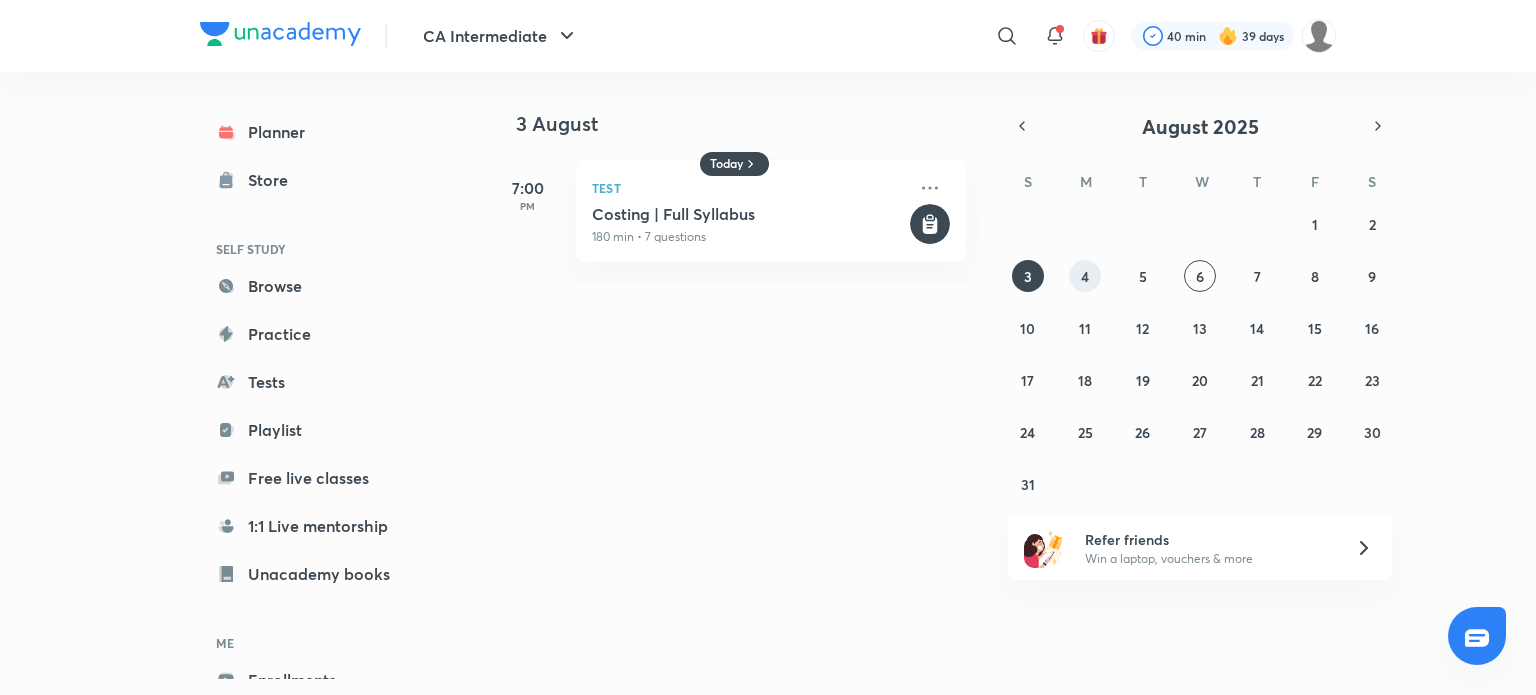 click on "4" at bounding box center [1085, 276] 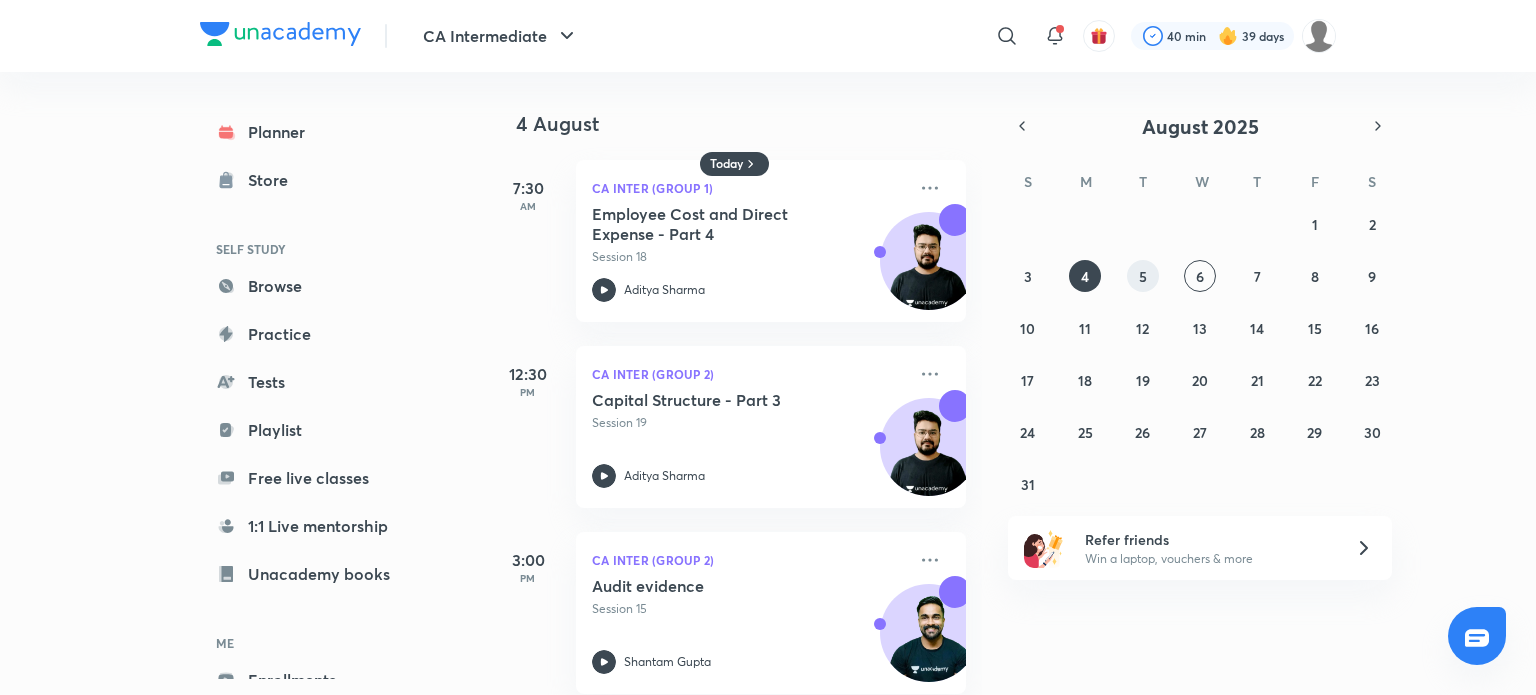 click on "5" at bounding box center [1143, 276] 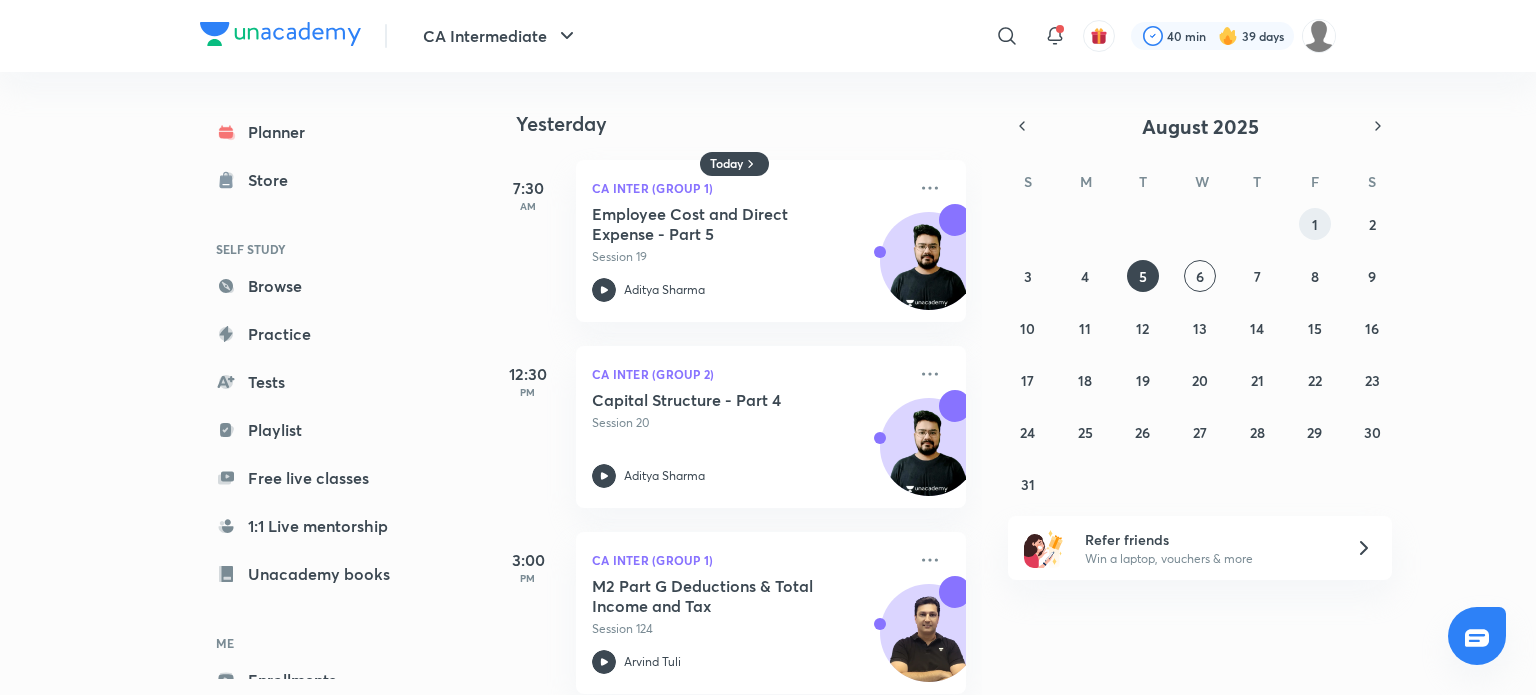 click on "1" at bounding box center [1315, 224] 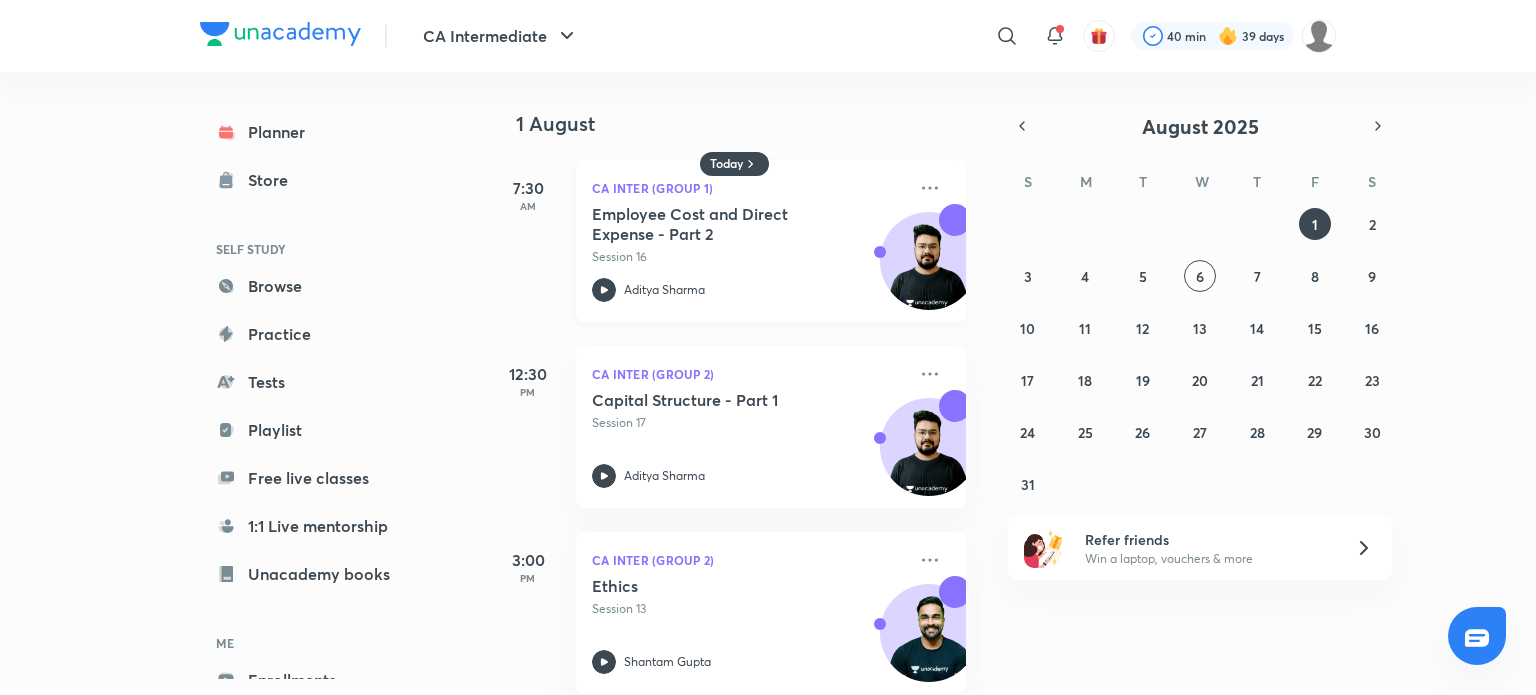 click 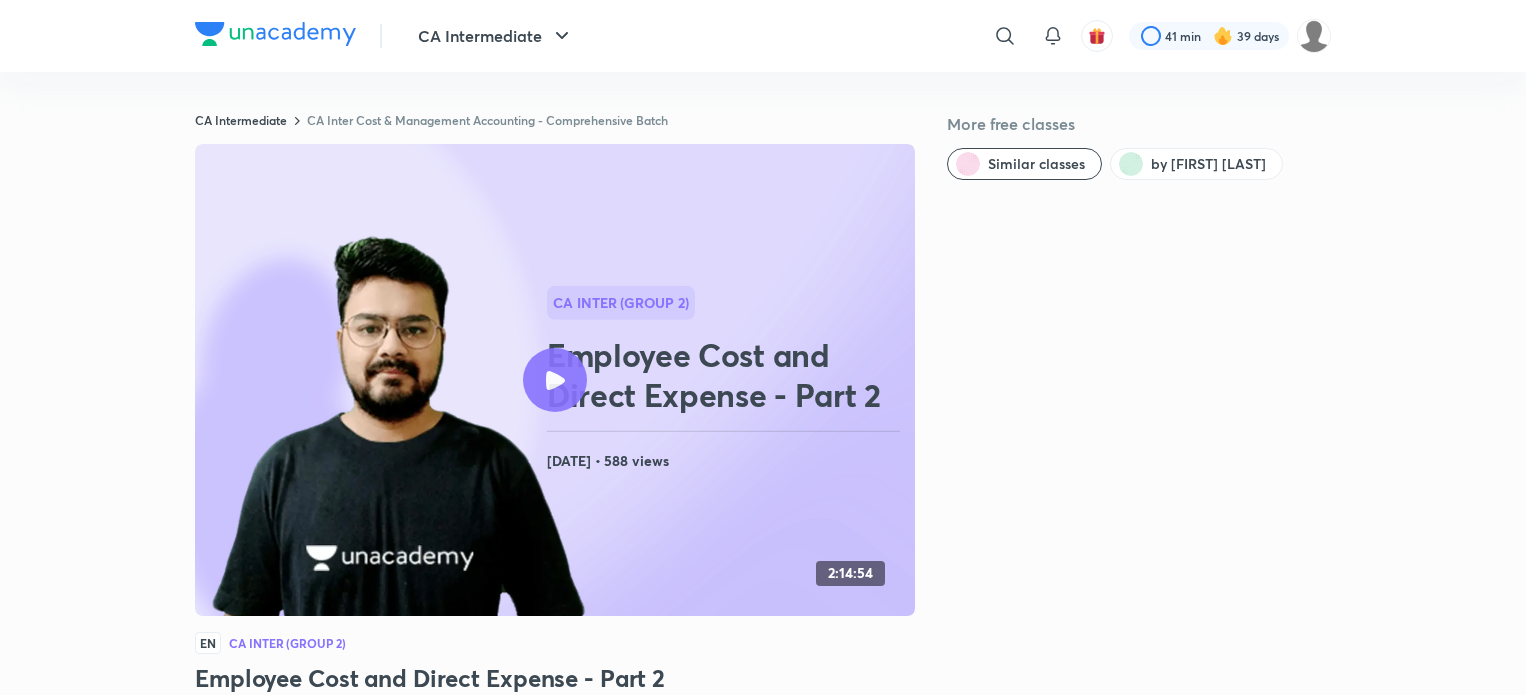 scroll, scrollTop: 0, scrollLeft: 0, axis: both 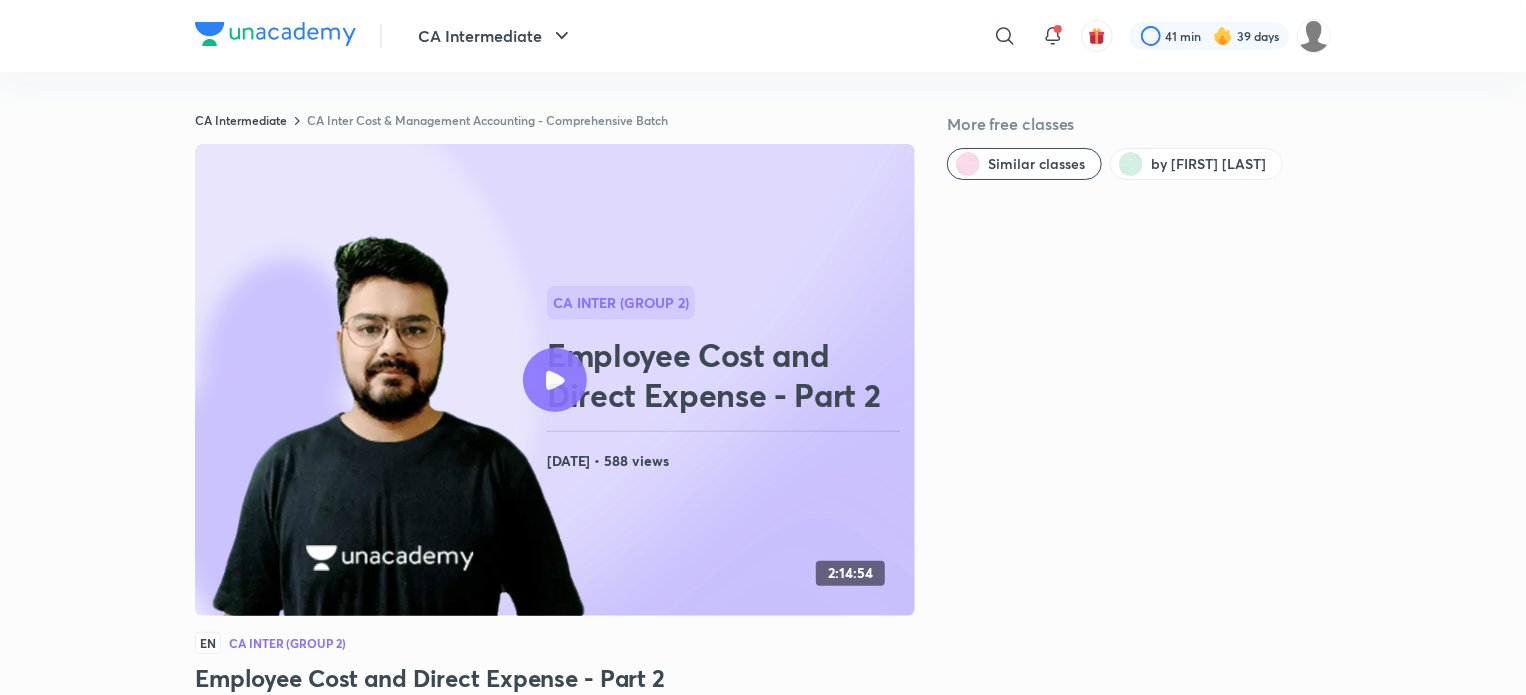 click at bounding box center [275, 34] 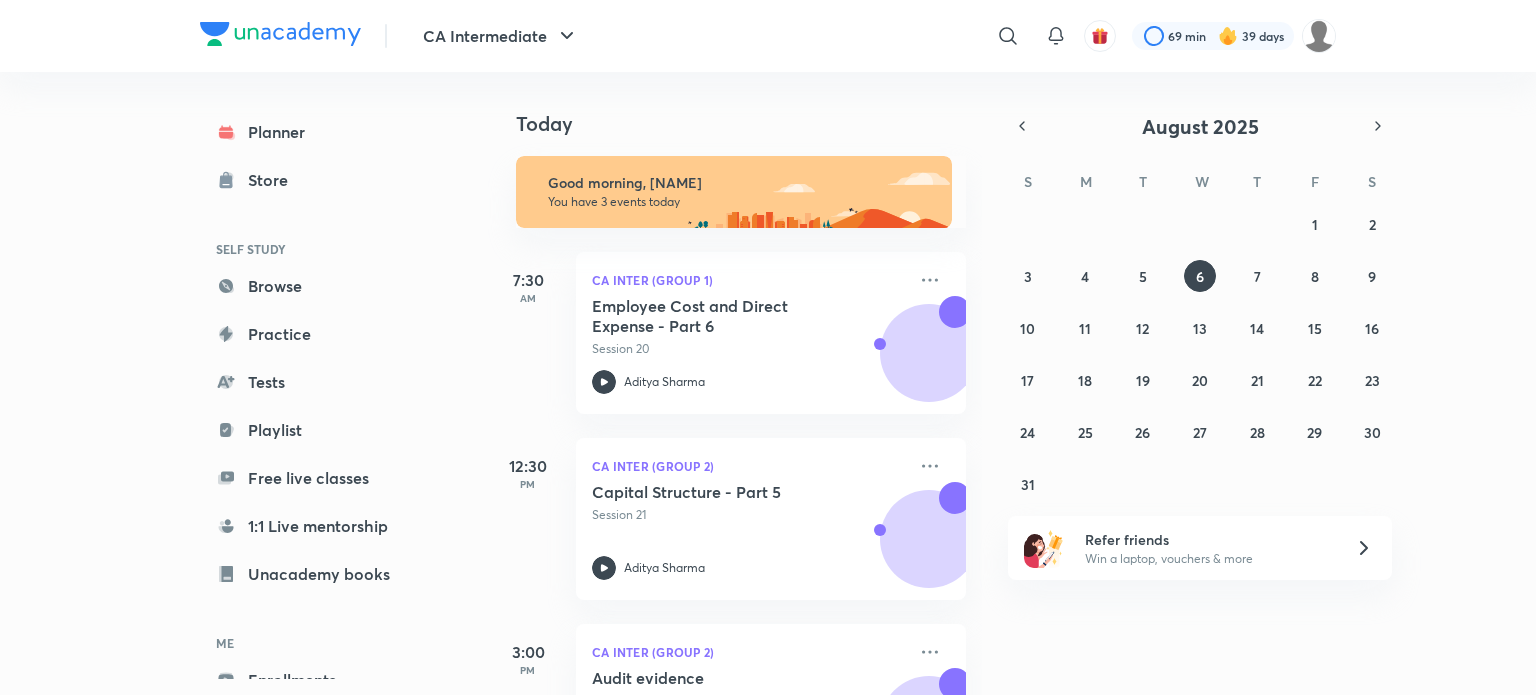 scroll, scrollTop: 0, scrollLeft: 0, axis: both 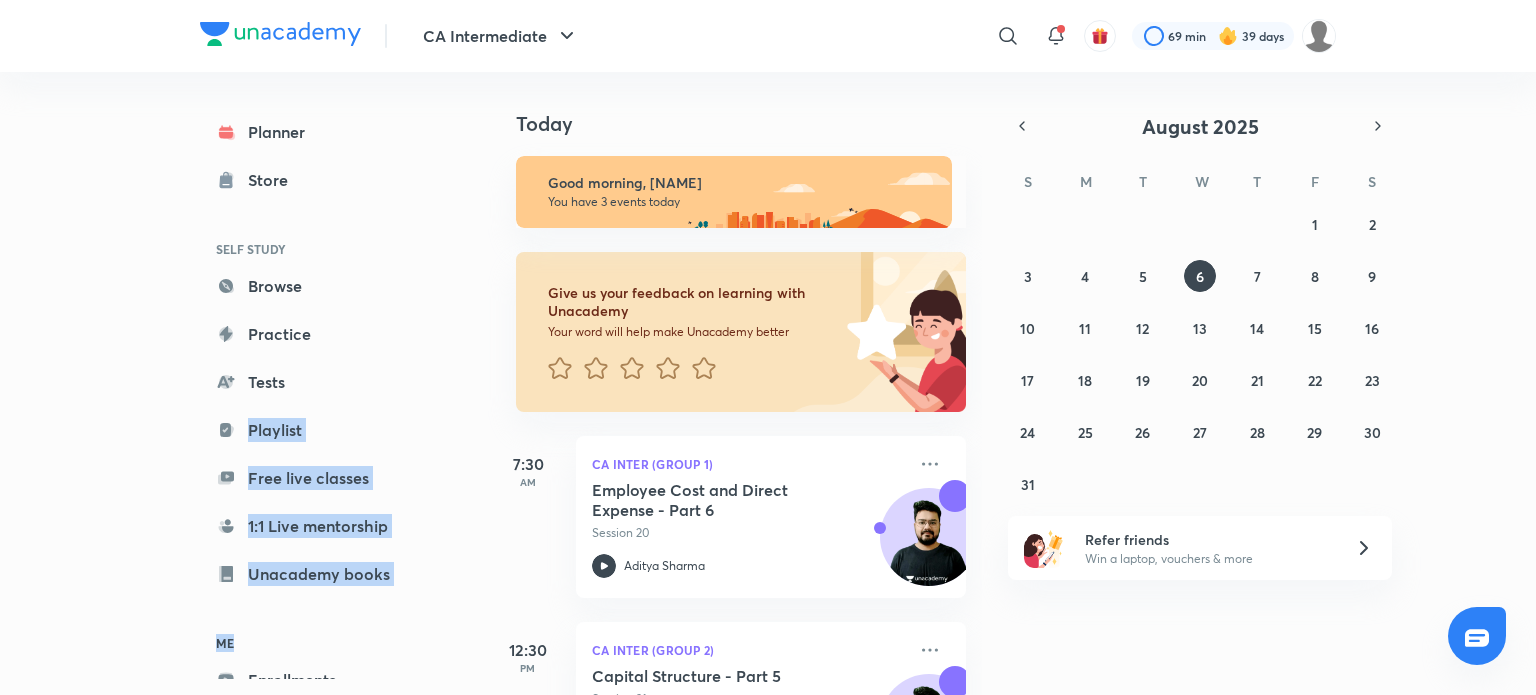 drag, startPoint x: 462, startPoint y: 421, endPoint x: 472, endPoint y: 595, distance: 174.28712 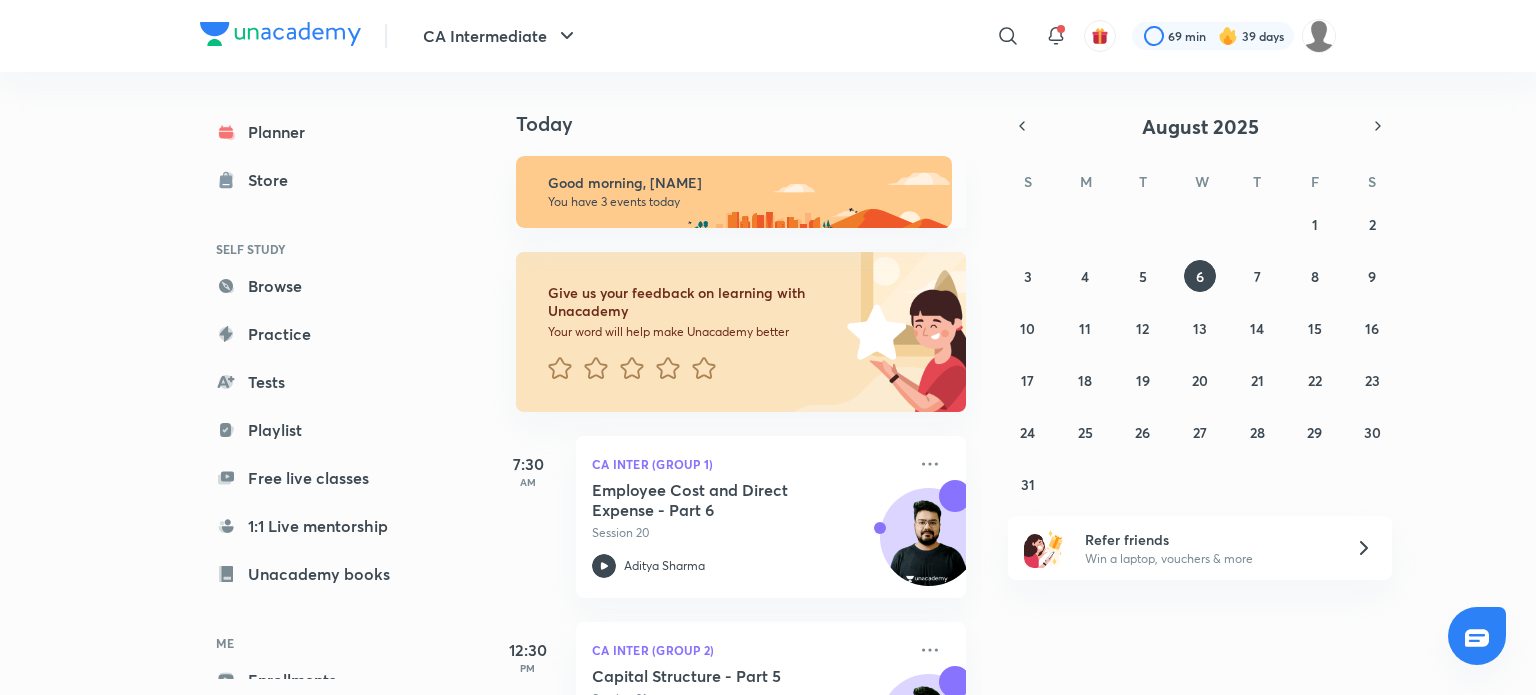 scroll, scrollTop: 108, scrollLeft: 0, axis: vertical 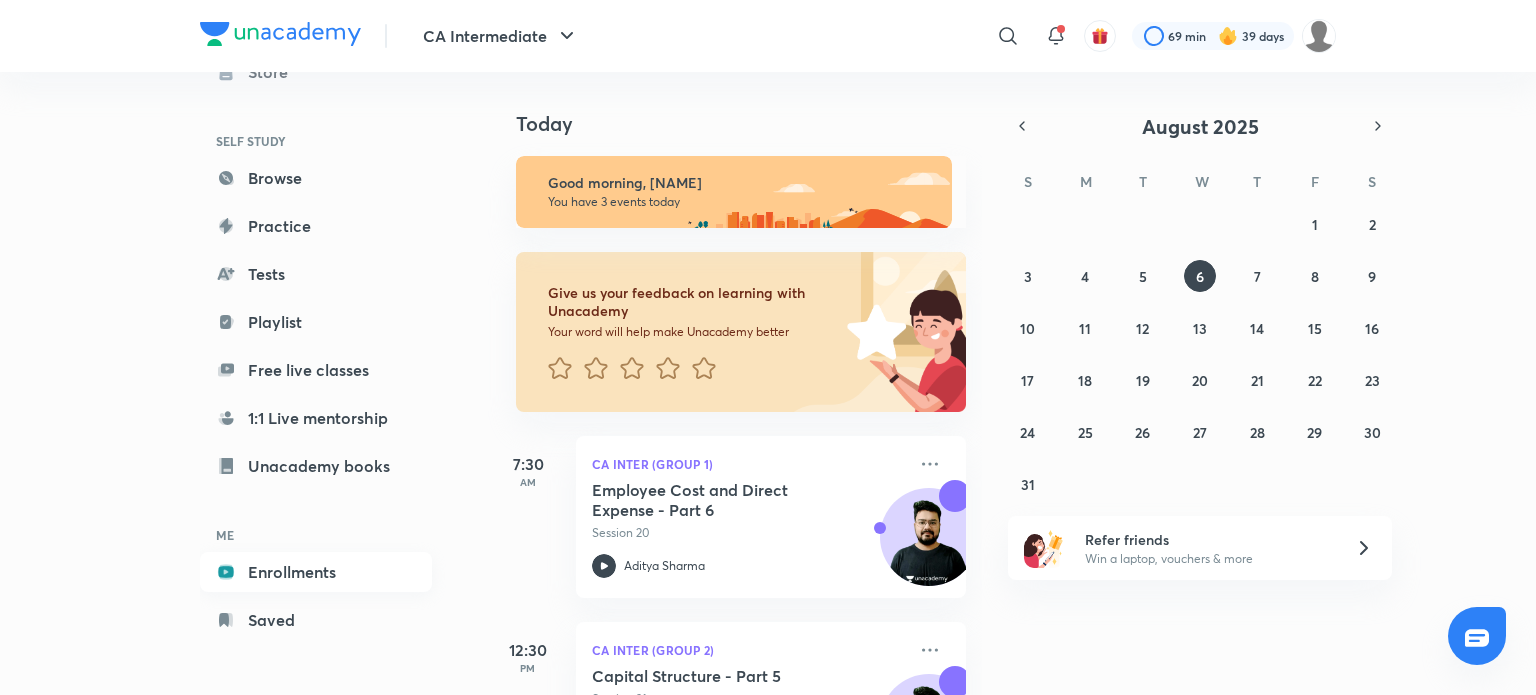 click on "Enrollments" at bounding box center (316, 572) 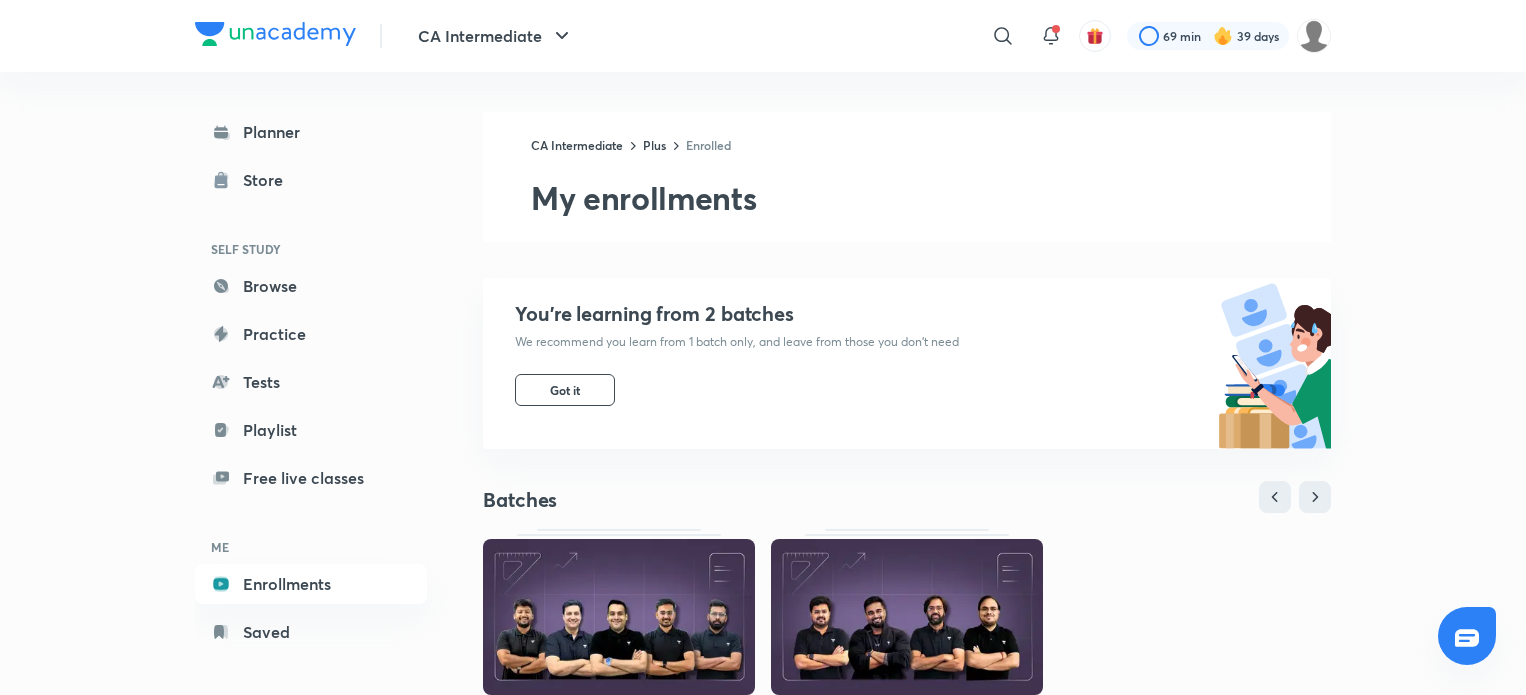 scroll, scrollTop: 0, scrollLeft: 0, axis: both 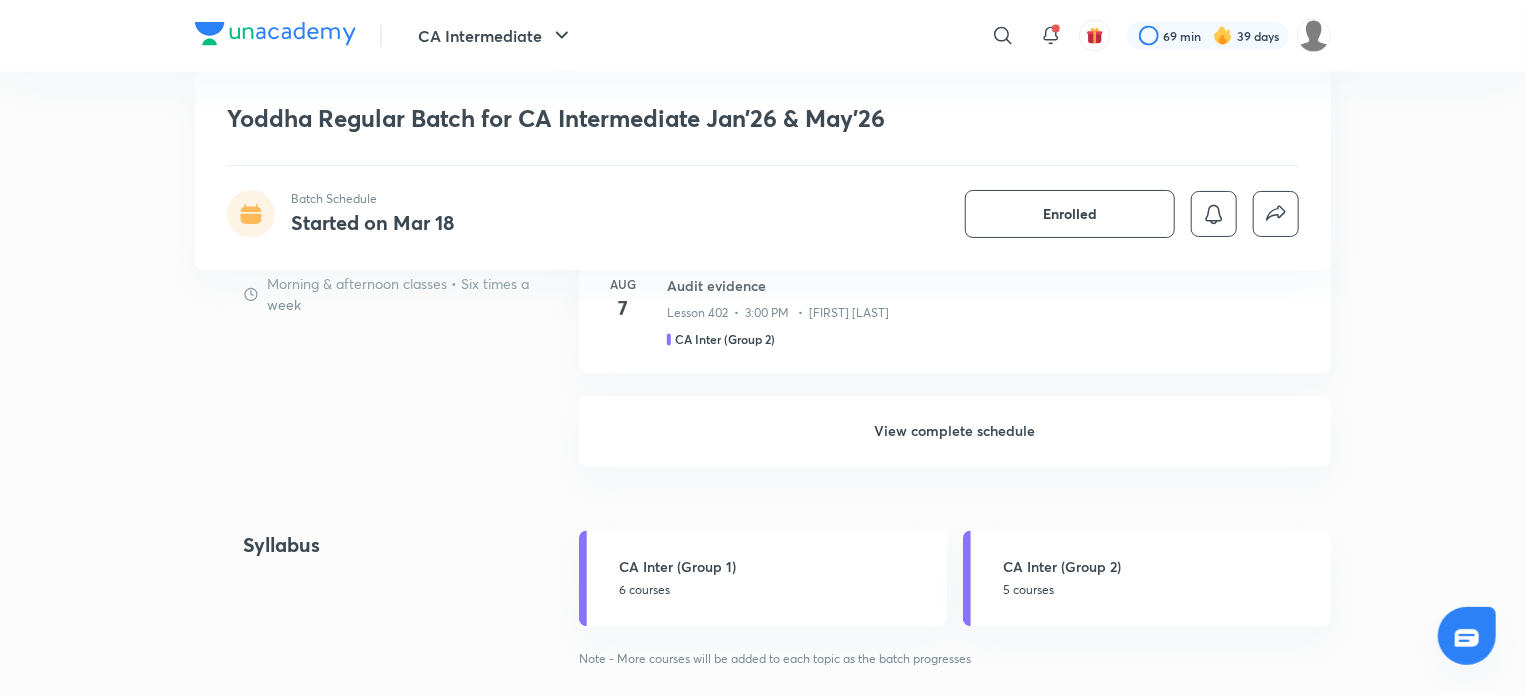 click on "View complete schedule" at bounding box center [955, 432] 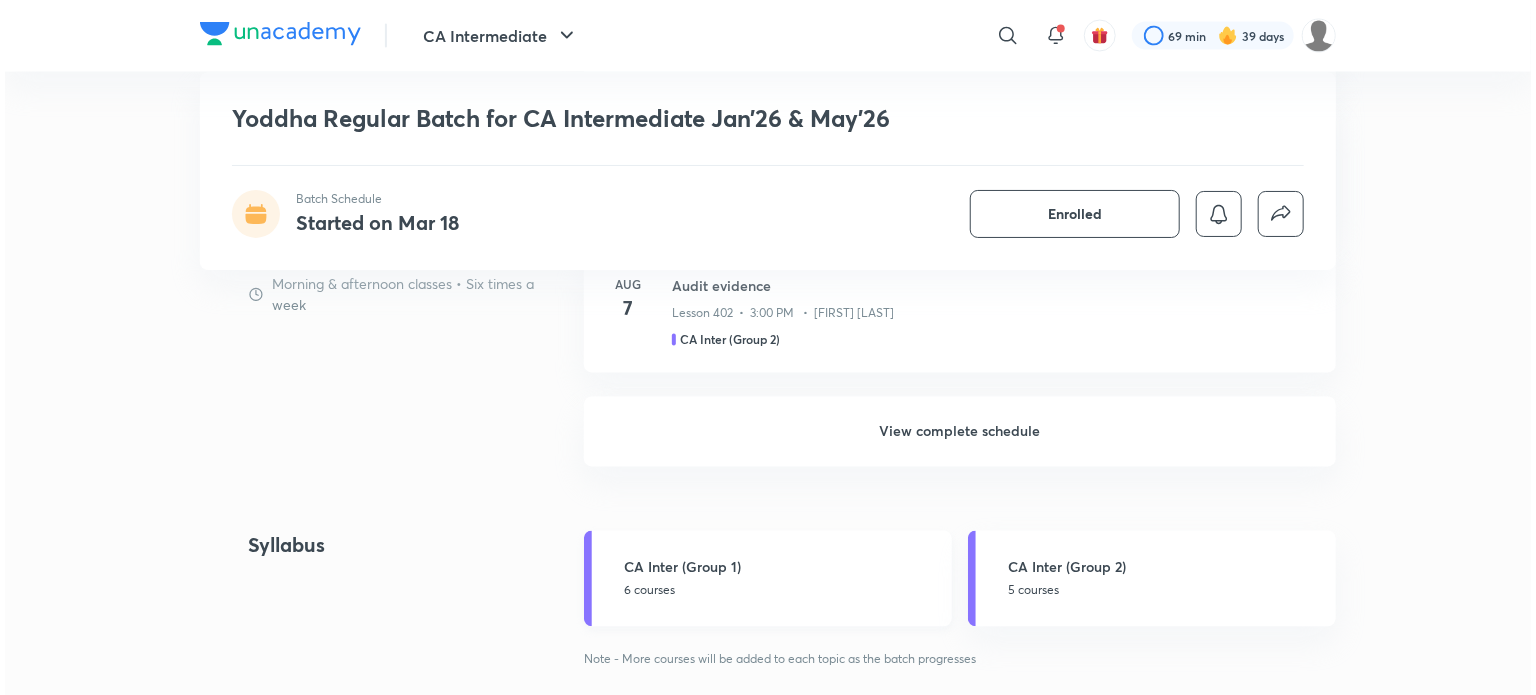 scroll, scrollTop: 0, scrollLeft: 0, axis: both 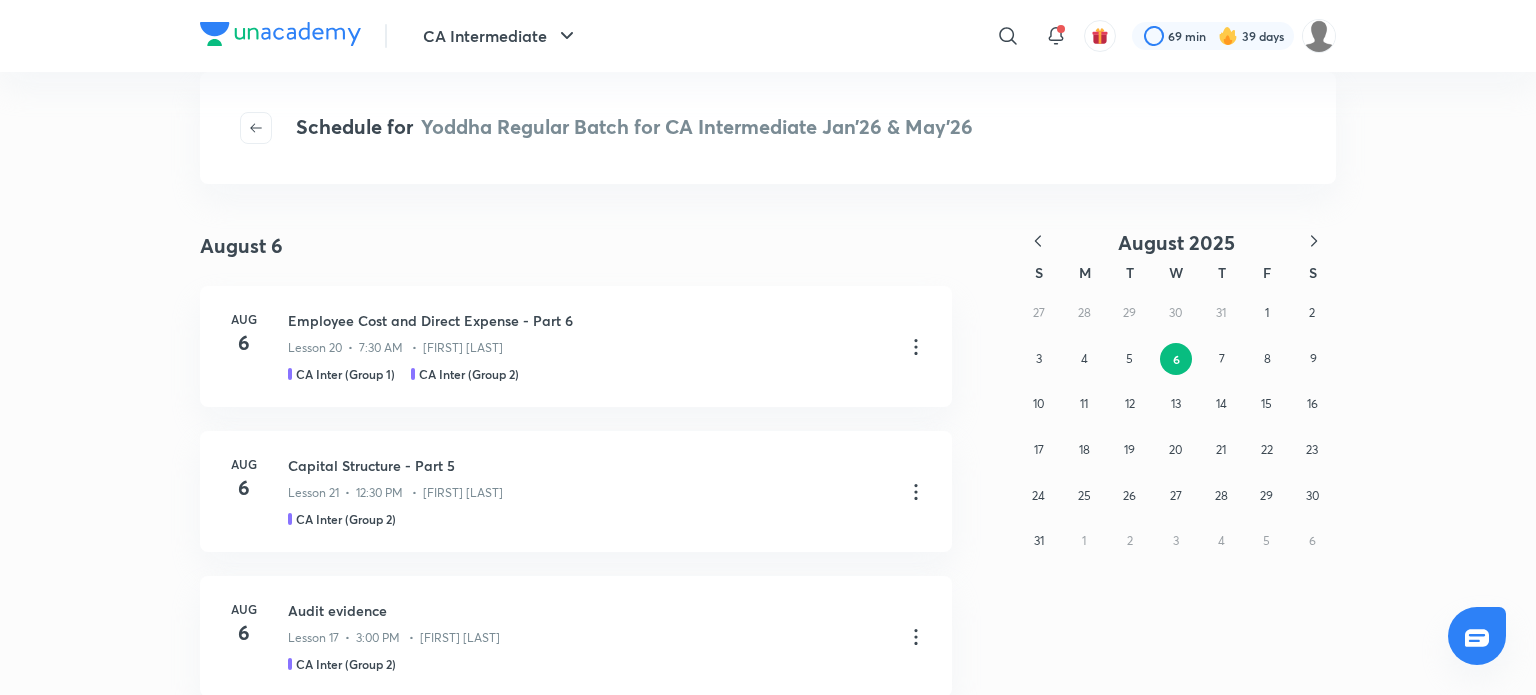 click on "27 28 29 30 31 1 2 3 4 5 6 7 8 9 10 11 12 13 14 15 16 17 18 19 20 21 22 23 24 25 26 27 28 29 30 31 1 2 3 4 5 6" at bounding box center (1176, 427) 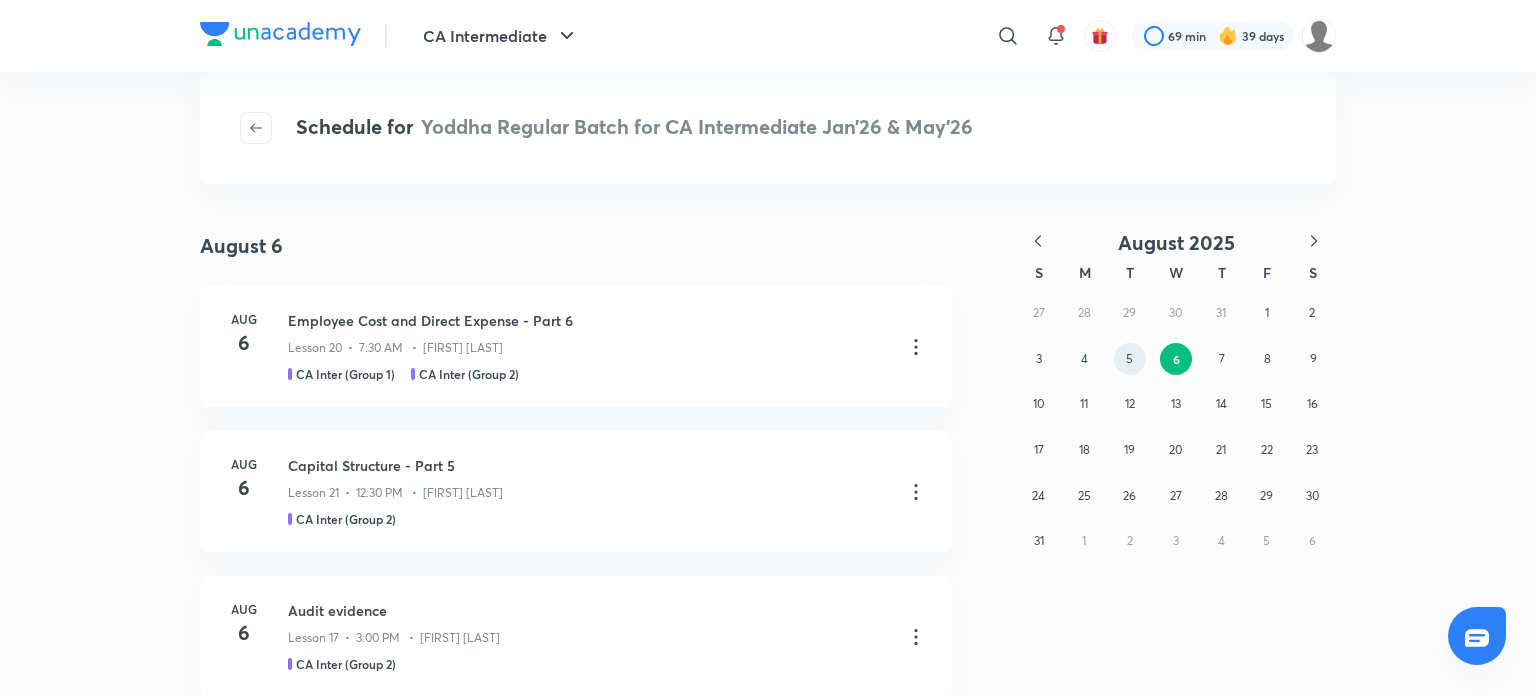 click on "5" at bounding box center [1130, 359] 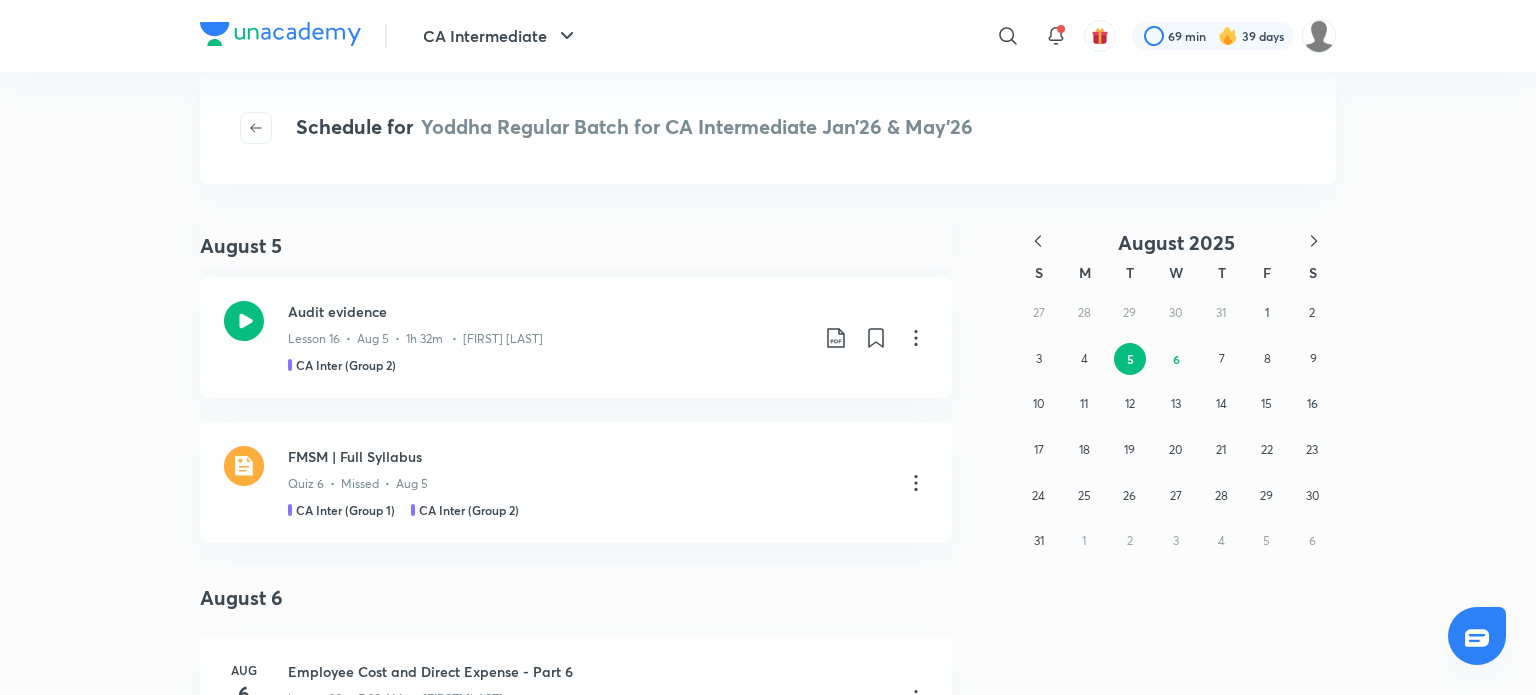 scroll, scrollTop: 0, scrollLeft: 0, axis: both 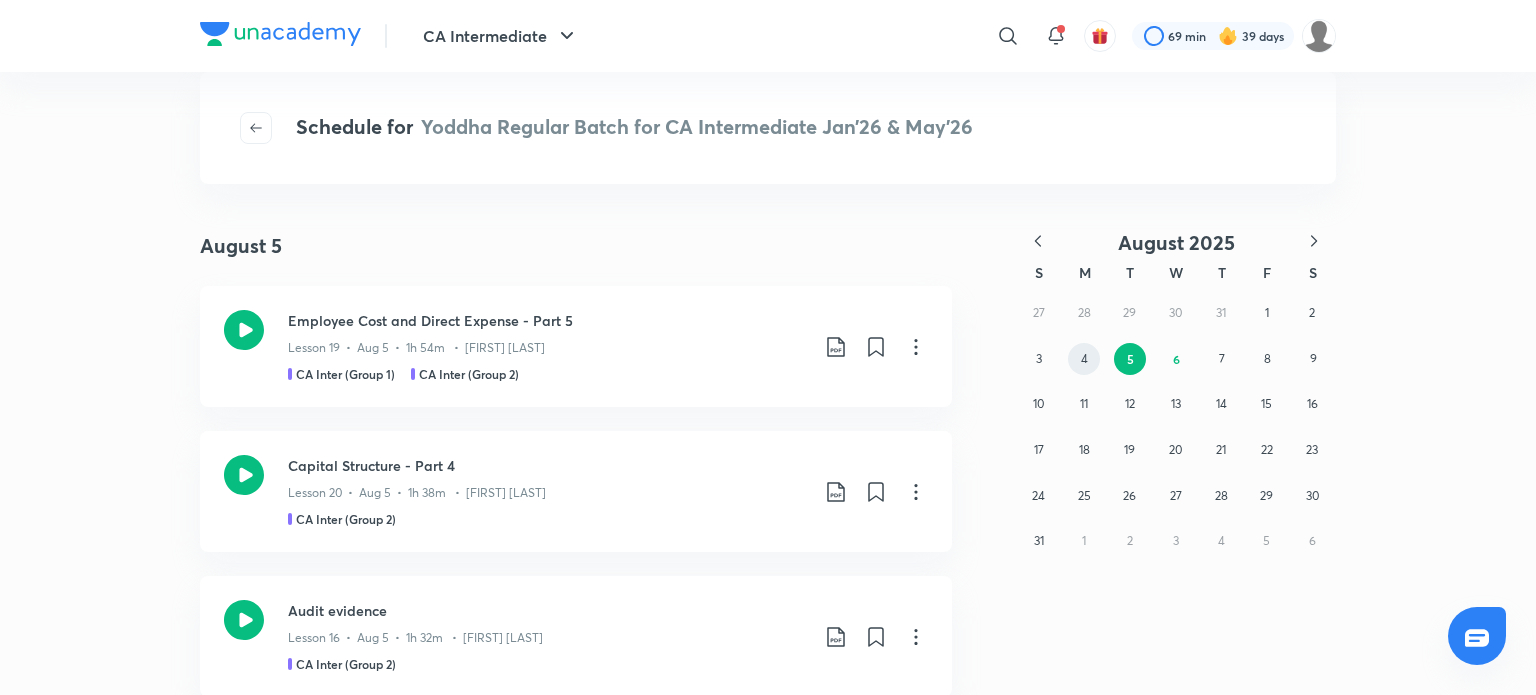 click on "4" at bounding box center [1084, 359] 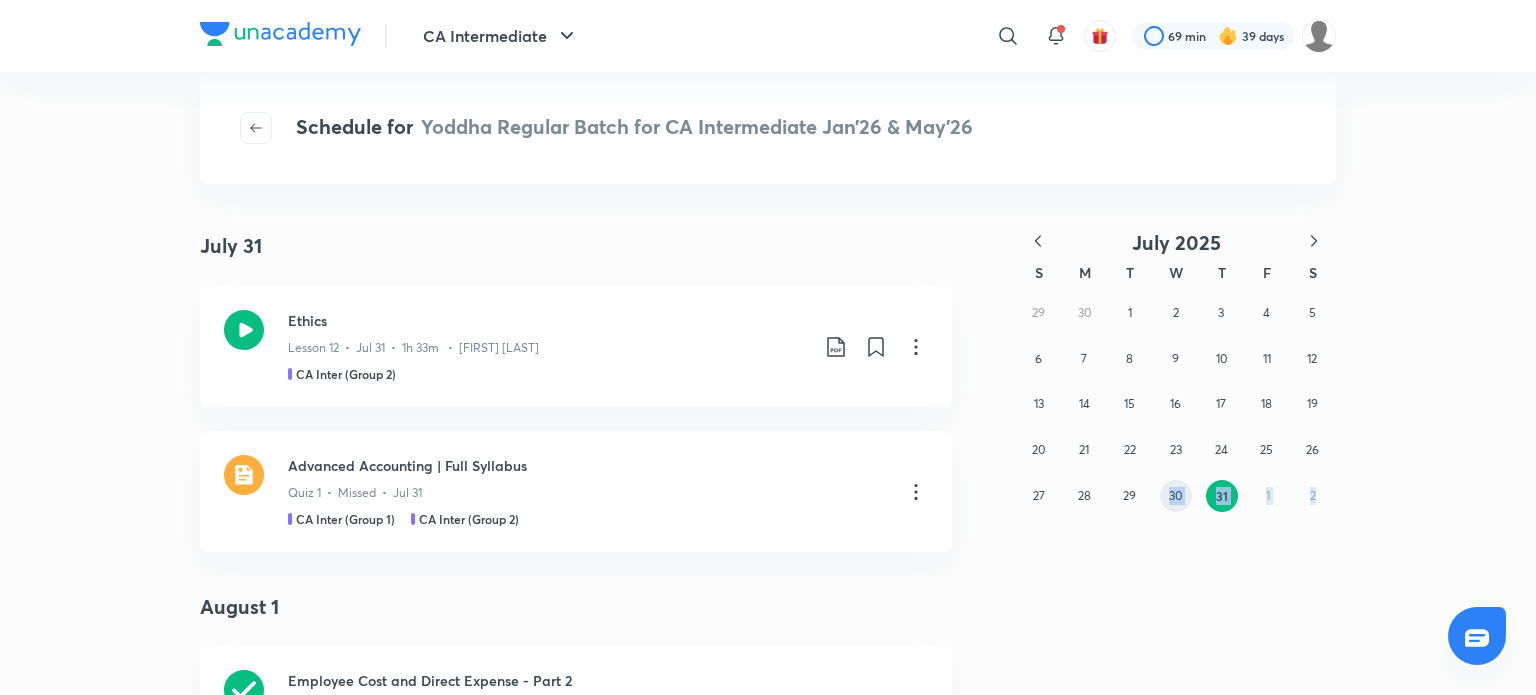 drag, startPoint x: 1320, startPoint y: 491, endPoint x: 1164, endPoint y: 491, distance: 156 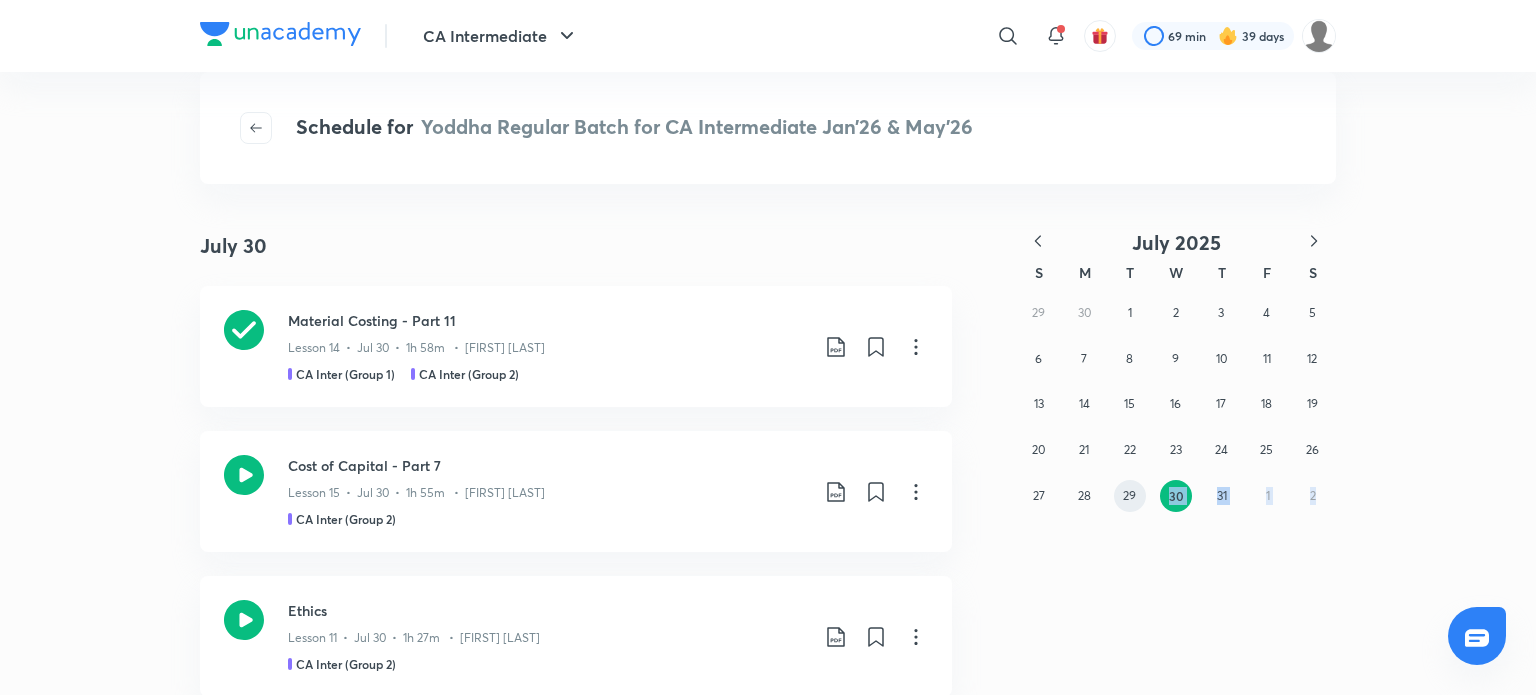 click on "29" at bounding box center (1129, 495) 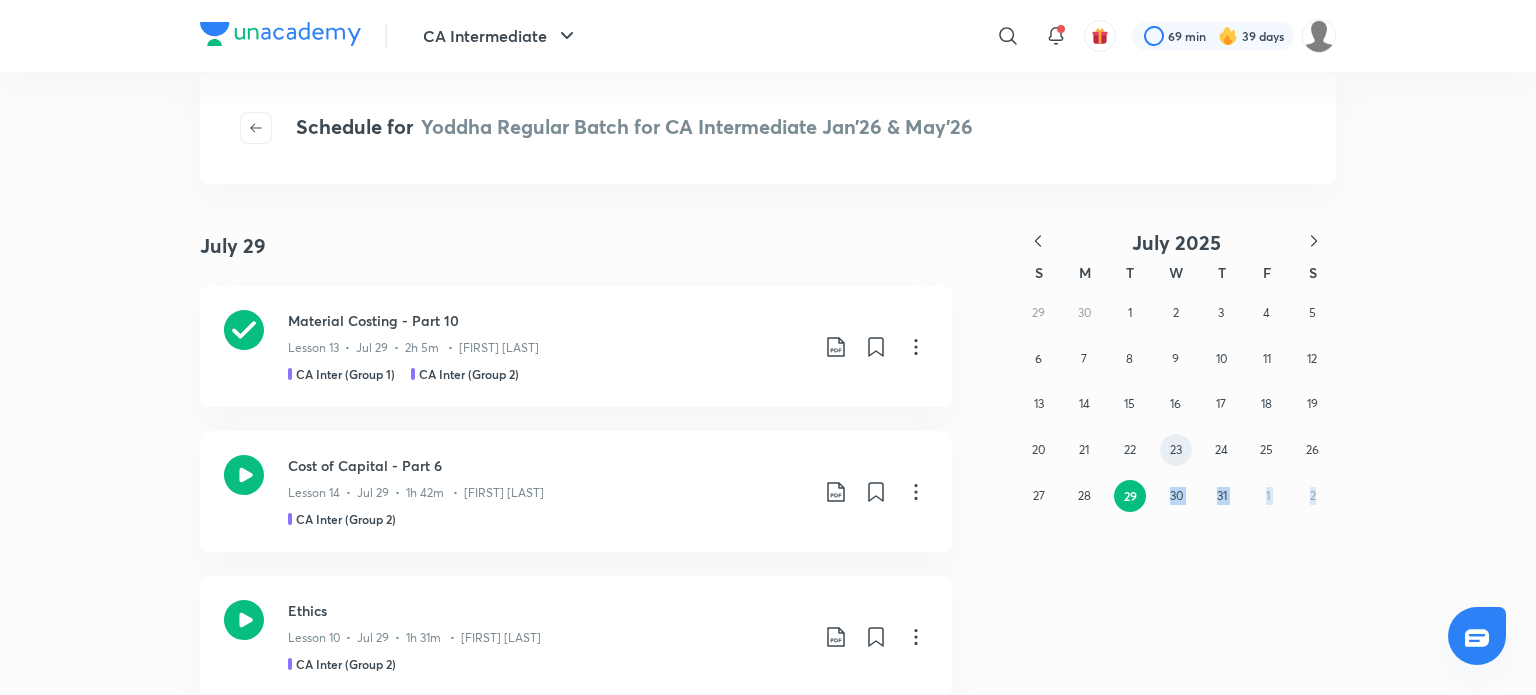 click on "23" at bounding box center (1176, 449) 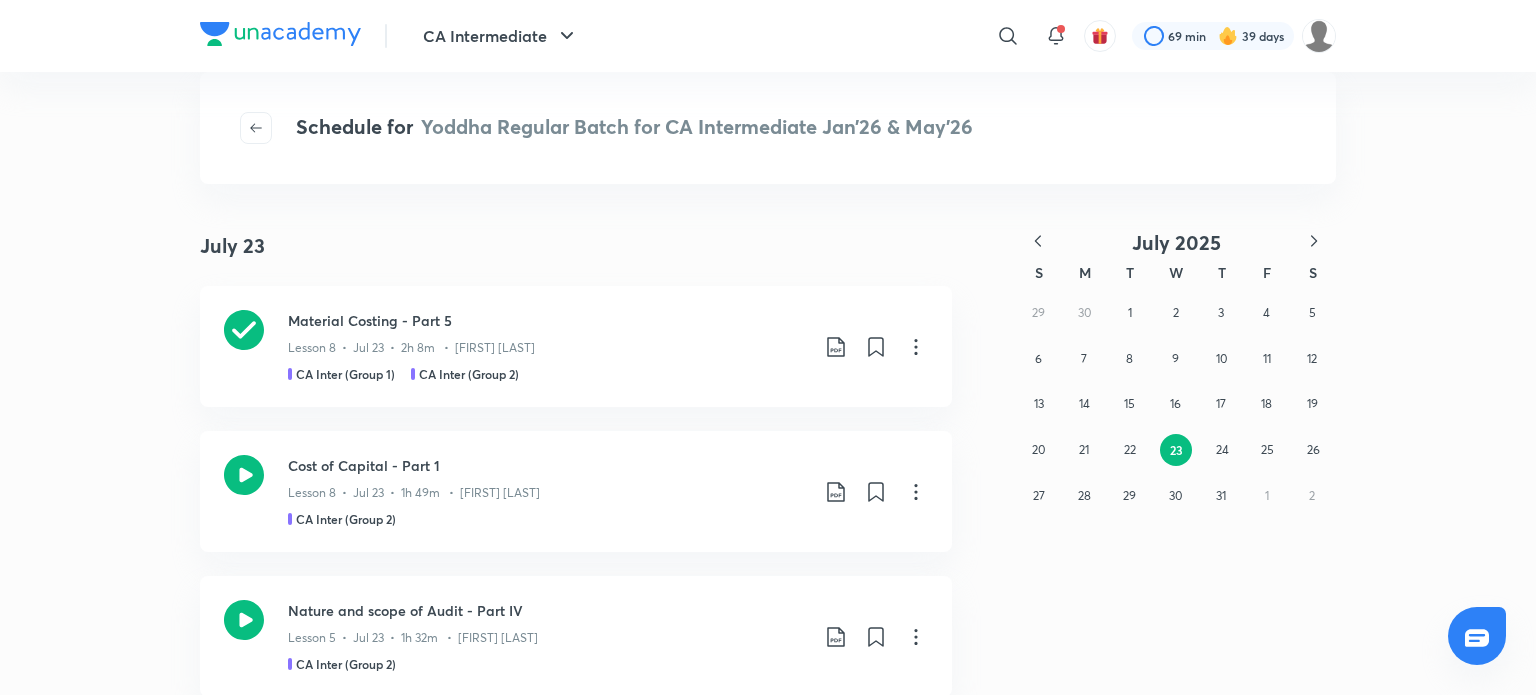 click on "July 2025 S M T W T F S 29 30 1 2 3 4 5 6 7 8 9 10 11 12 13 14 15 16 17 18 19 20 21 22 23 24 25 26 27 28 29 30 31 1 2" at bounding box center [1128, 1517] 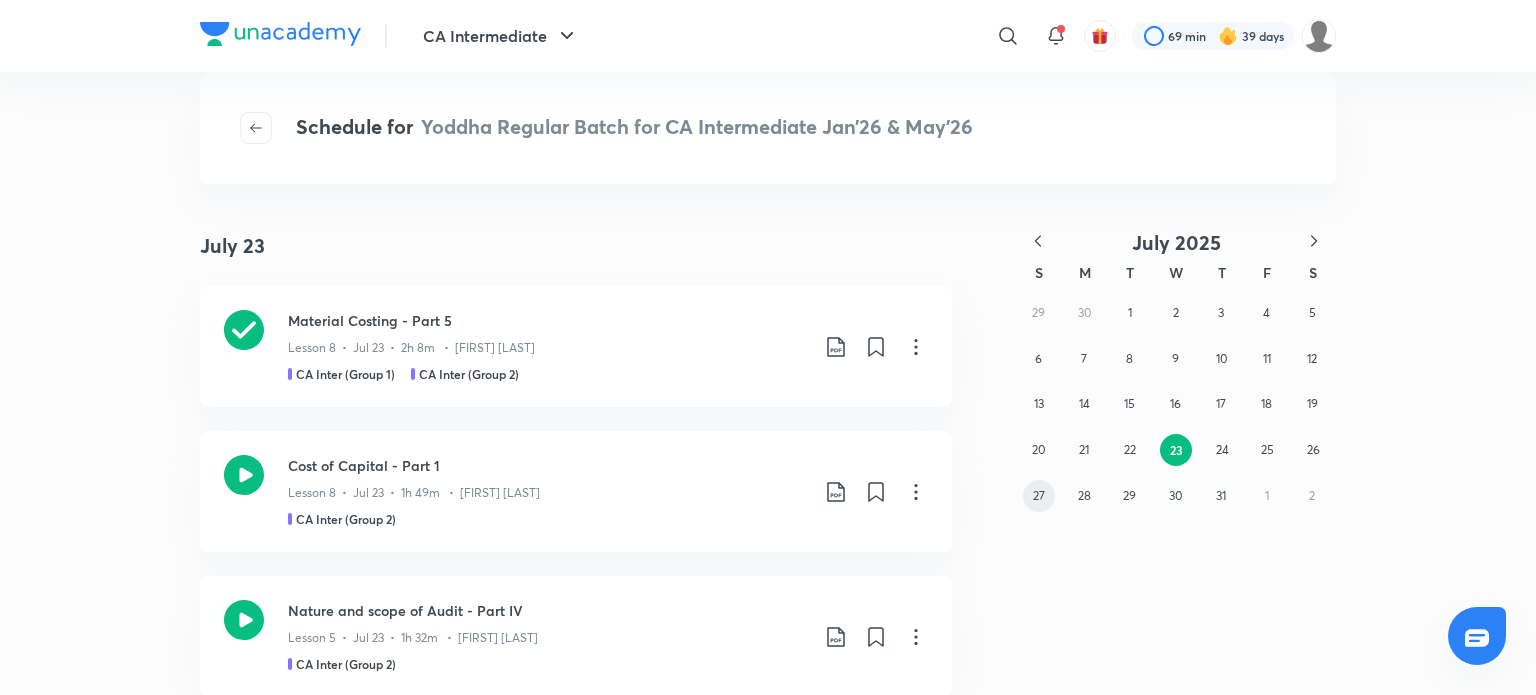 click on "27" at bounding box center [1039, 496] 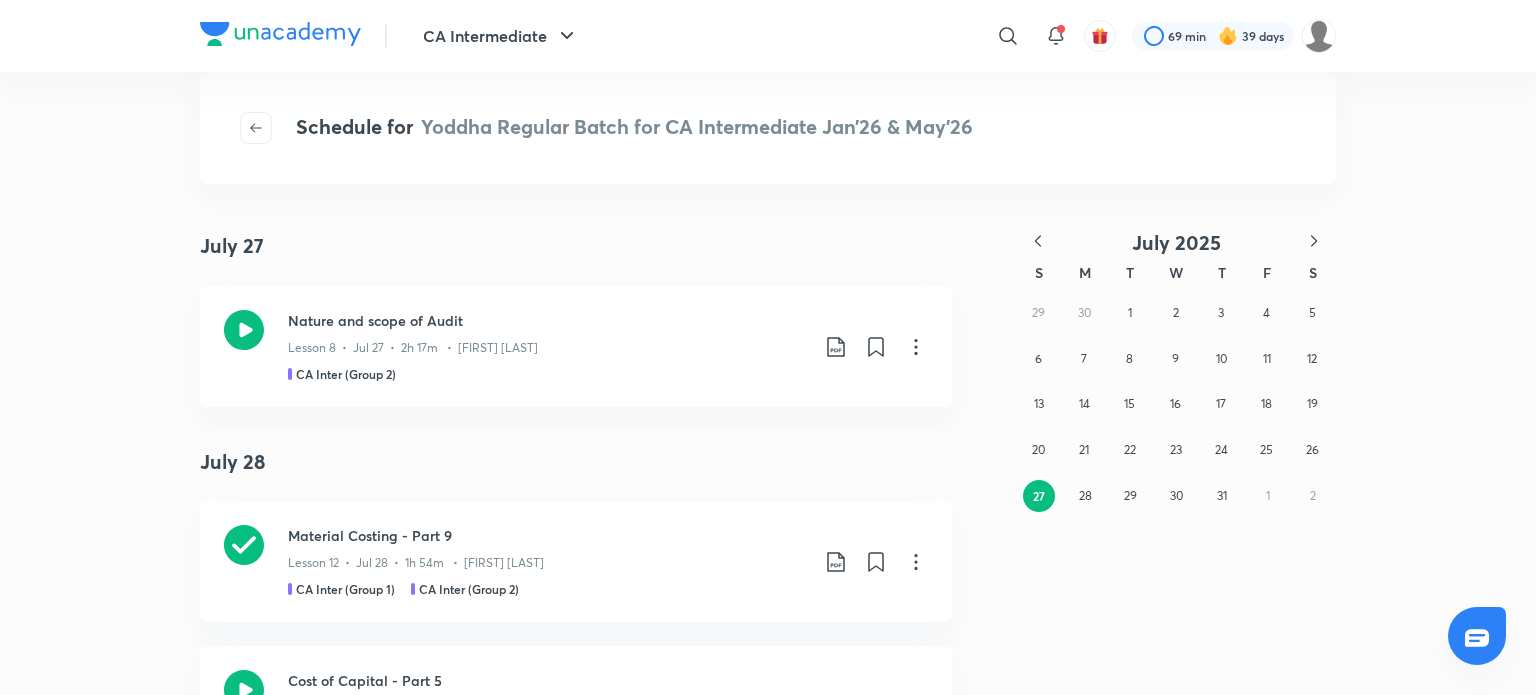 click at bounding box center [280, 34] 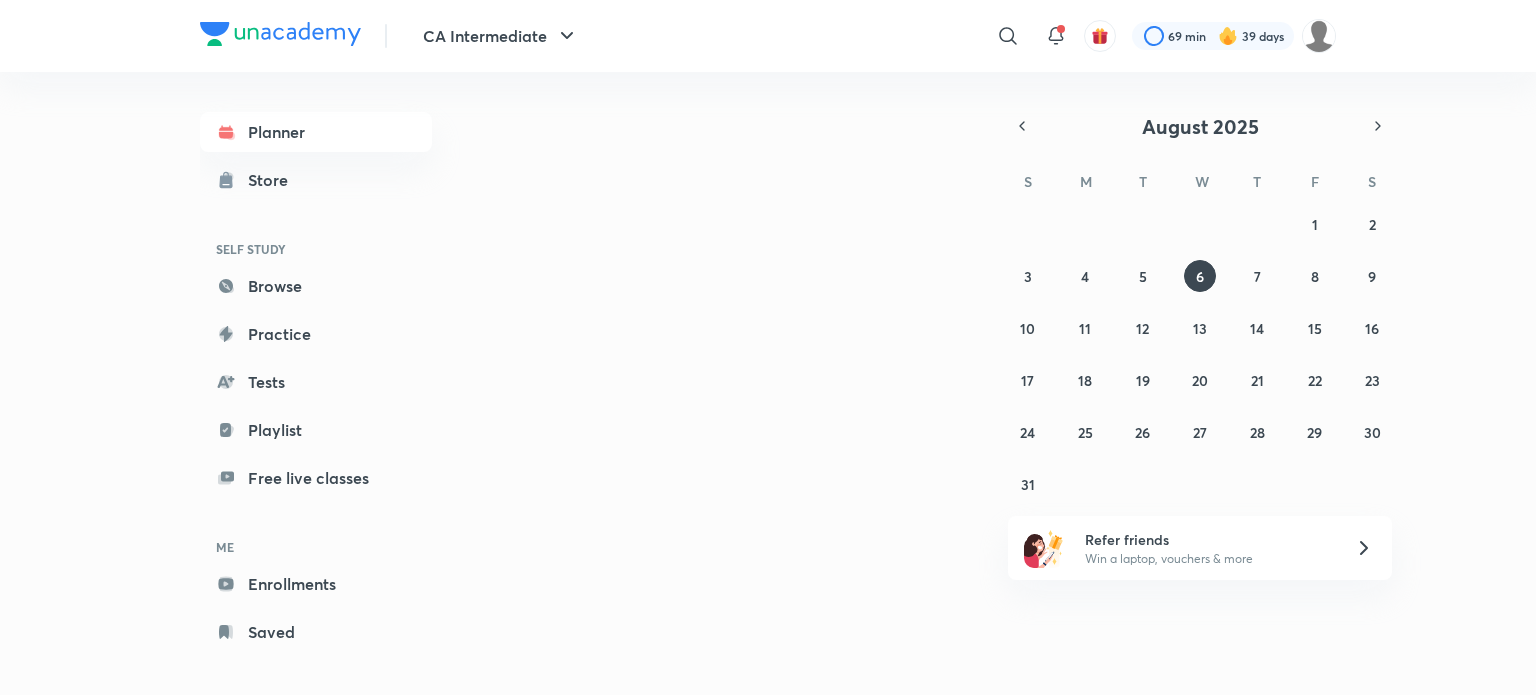 scroll, scrollTop: 0, scrollLeft: 0, axis: both 